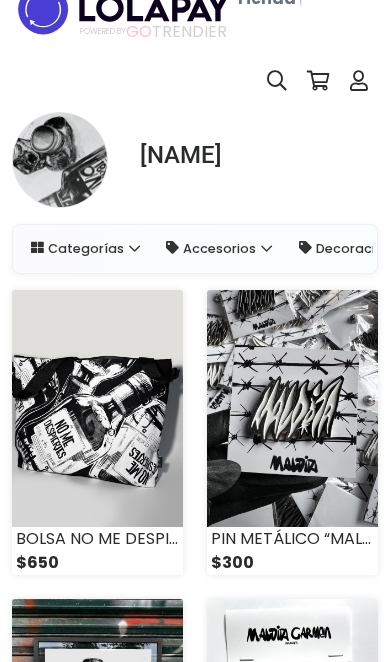 scroll, scrollTop: 0, scrollLeft: 0, axis: both 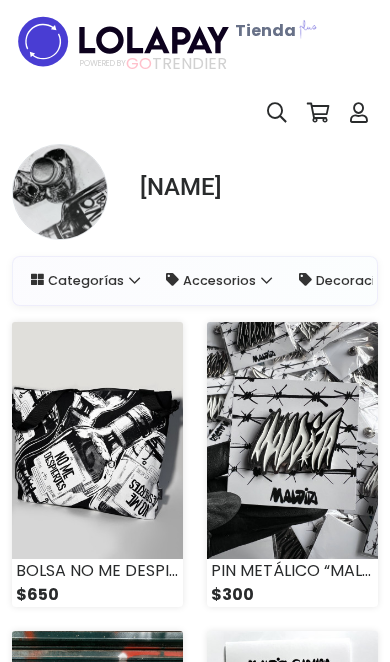 click at bounding box center [97, 440] 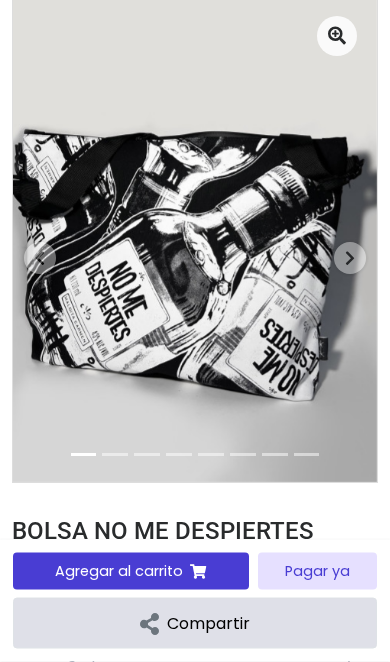 scroll, scrollTop: 200, scrollLeft: 0, axis: vertical 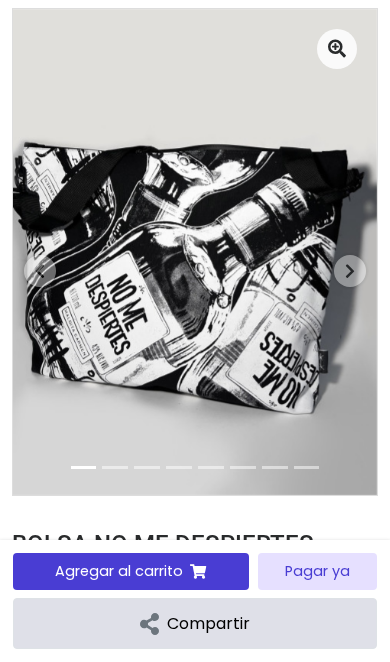 click at bounding box center (195, 252) 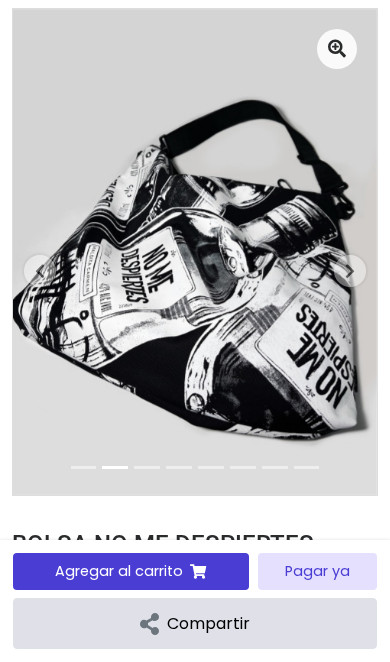 click at bounding box center [350, 271] 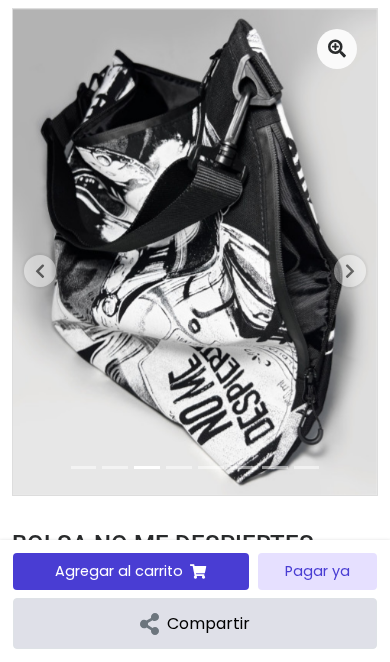 click at bounding box center (350, 271) 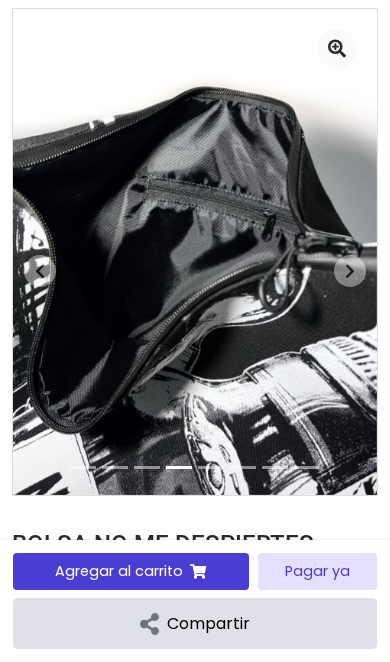 click at bounding box center (350, 271) 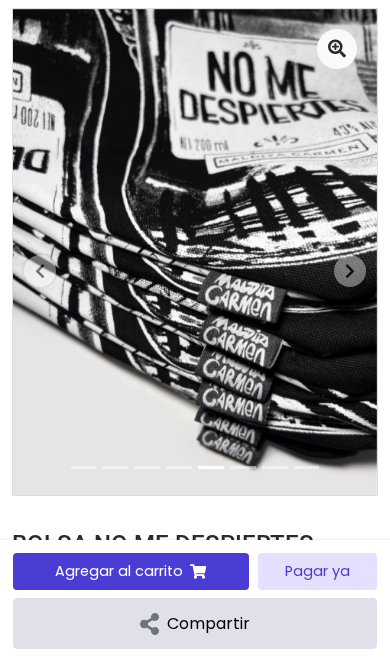 click at bounding box center [350, 271] 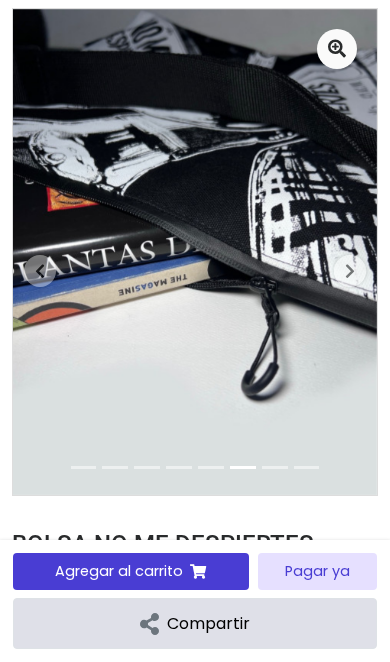 click at bounding box center (350, 271) 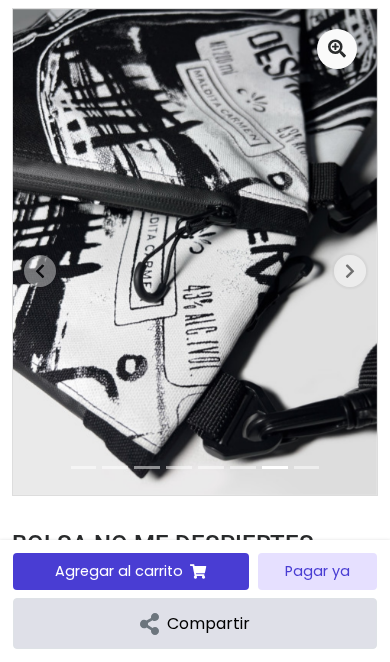 click at bounding box center [350, 271] 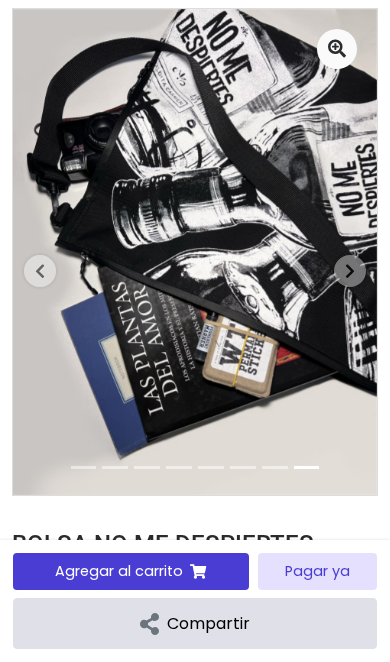 click at bounding box center (350, 271) 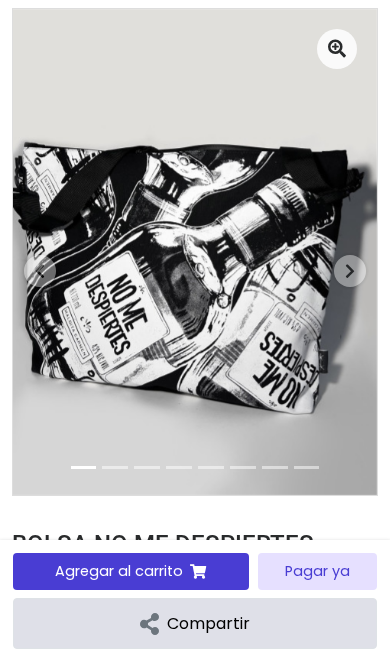 click at bounding box center [350, 271] 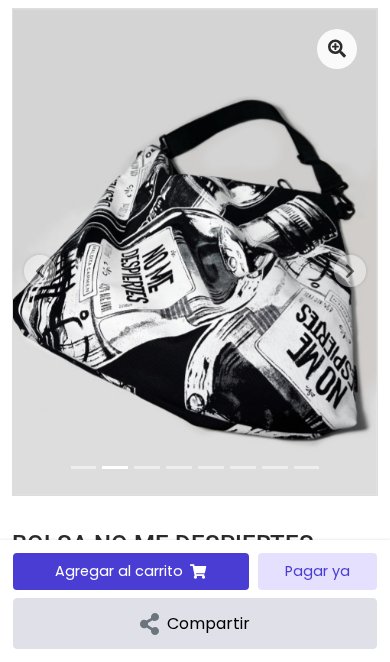 click at bounding box center (350, 271) 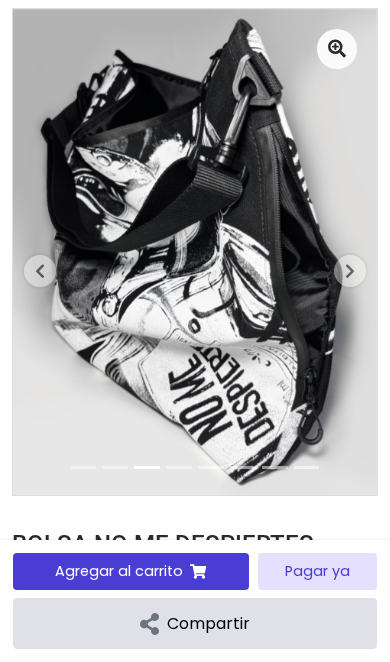 click at bounding box center (350, 271) 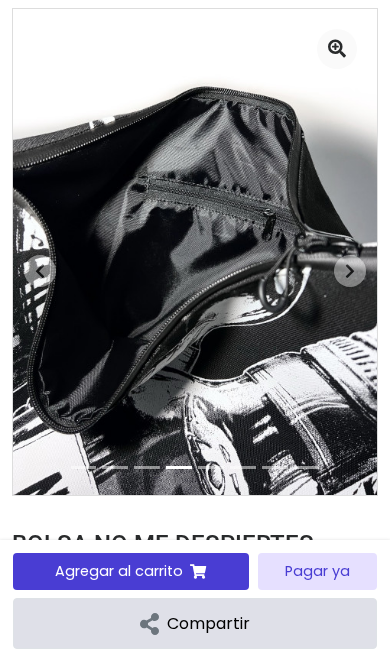 click at bounding box center (350, 271) 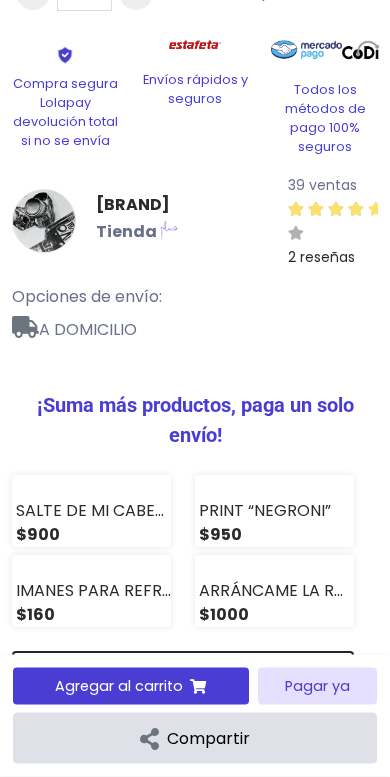 scroll, scrollTop: 1452, scrollLeft: 0, axis: vertical 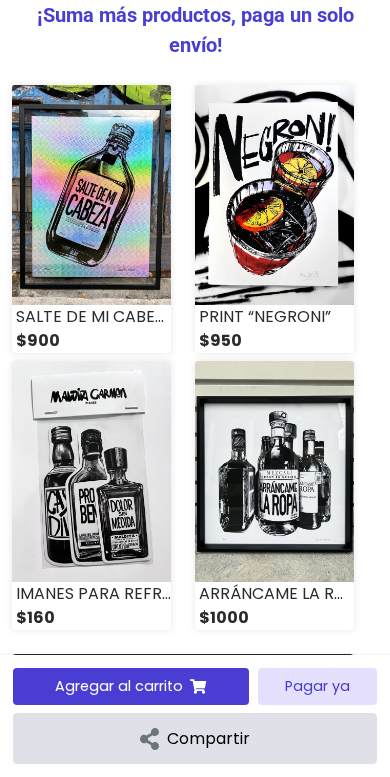click at bounding box center [274, 471] 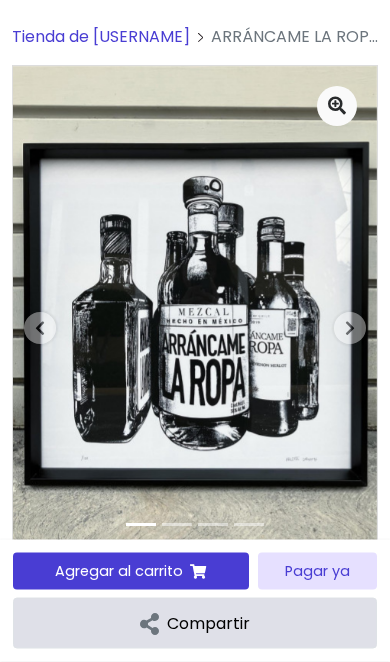 scroll, scrollTop: 0, scrollLeft: 0, axis: both 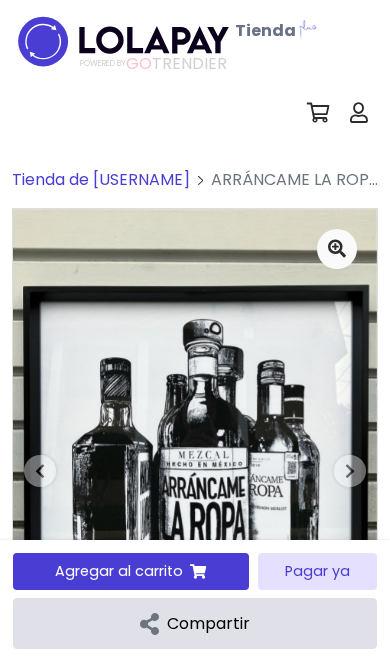 click on "Tienda de [USERNAME]" at bounding box center (101, 179) 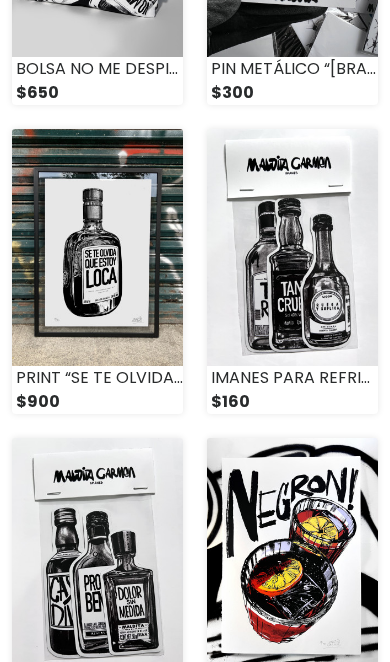 scroll, scrollTop: 500, scrollLeft: 0, axis: vertical 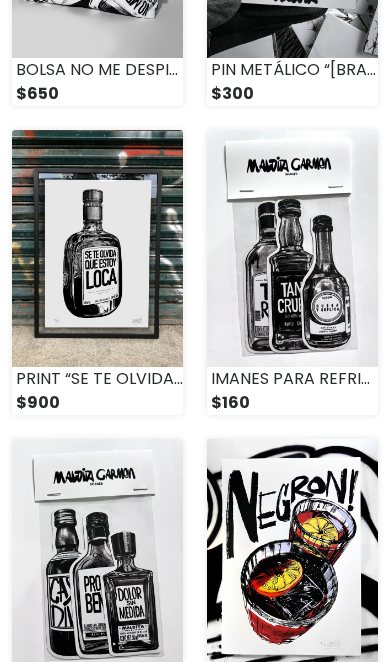 click at bounding box center (97, 558) 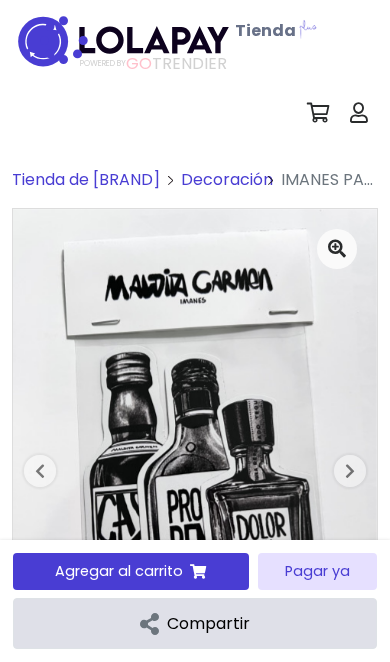 scroll, scrollTop: 0, scrollLeft: 0, axis: both 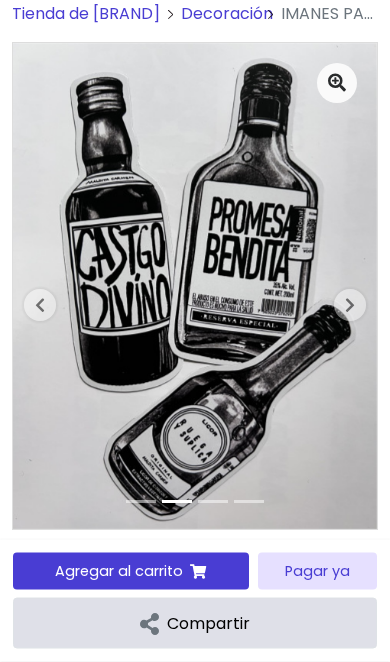 click at bounding box center [350, 306] 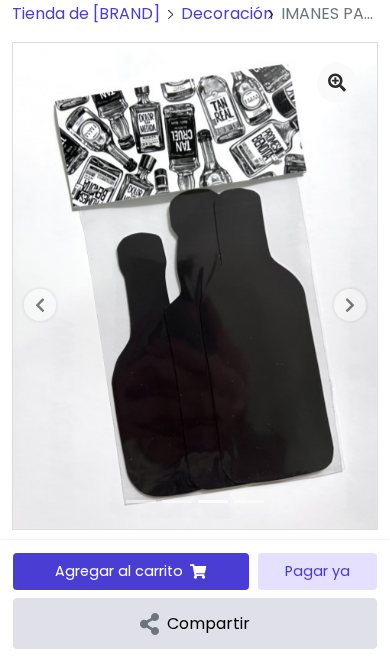 click at bounding box center (350, 305) 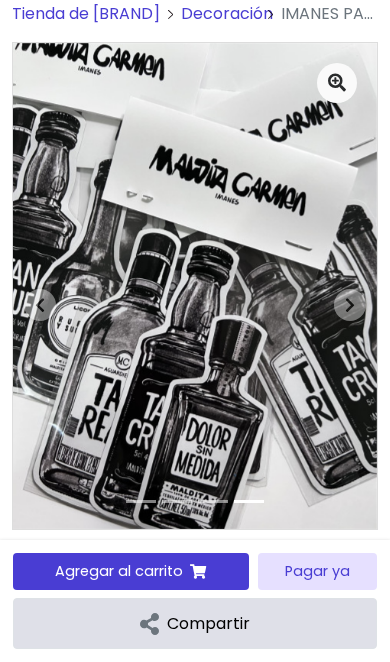 click at bounding box center (350, 305) 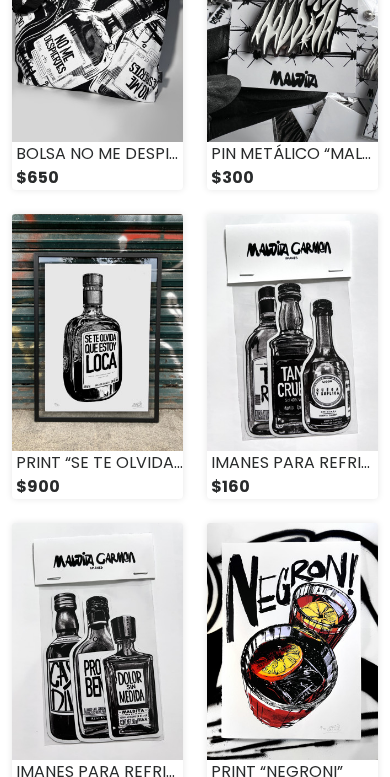 scroll, scrollTop: 424, scrollLeft: 0, axis: vertical 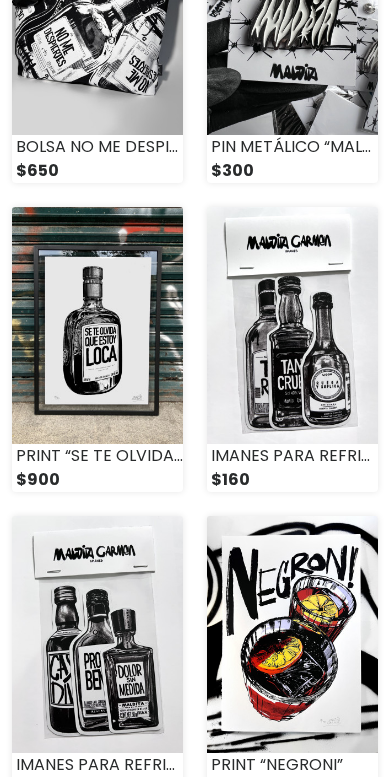 click at bounding box center (292, 325) 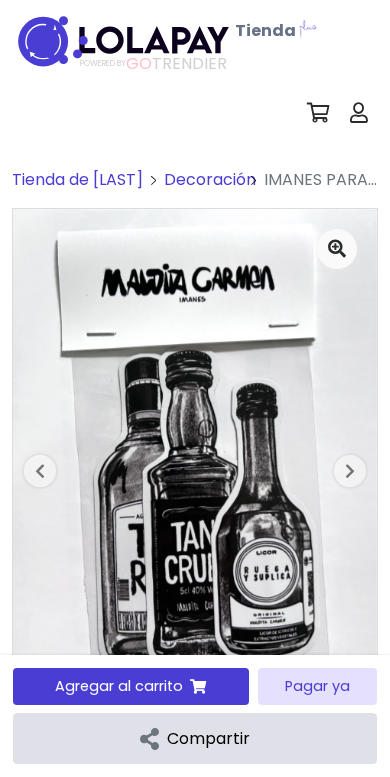 scroll, scrollTop: 0, scrollLeft: 0, axis: both 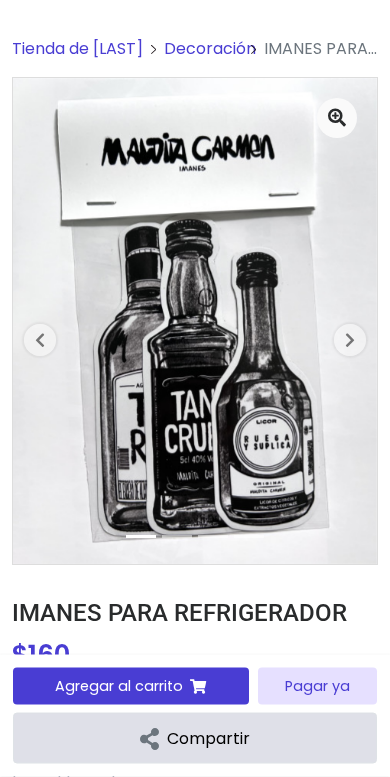 click at bounding box center (350, 341) 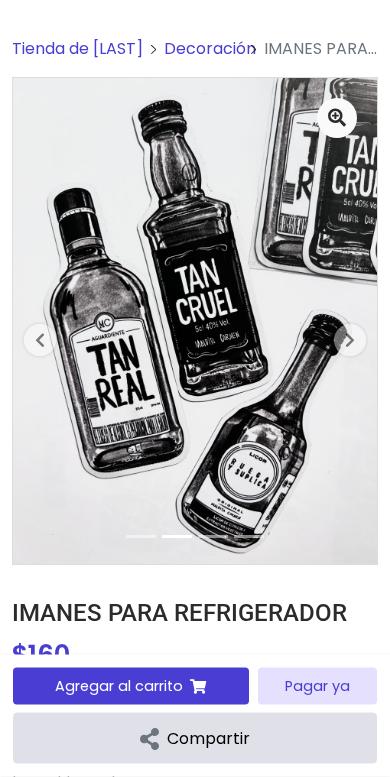 scroll, scrollTop: 131, scrollLeft: 0, axis: vertical 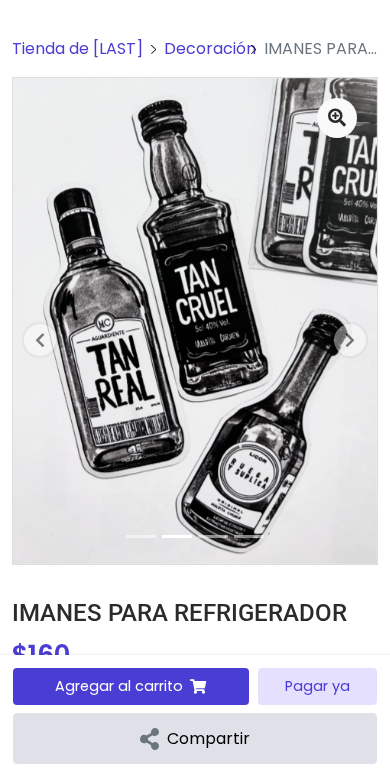 click at bounding box center [350, 340] 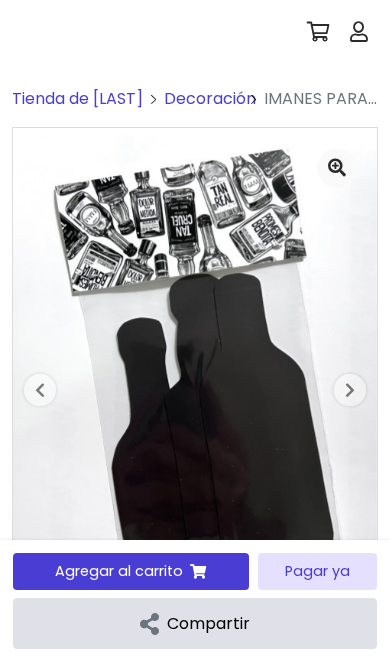 scroll, scrollTop: 0, scrollLeft: 0, axis: both 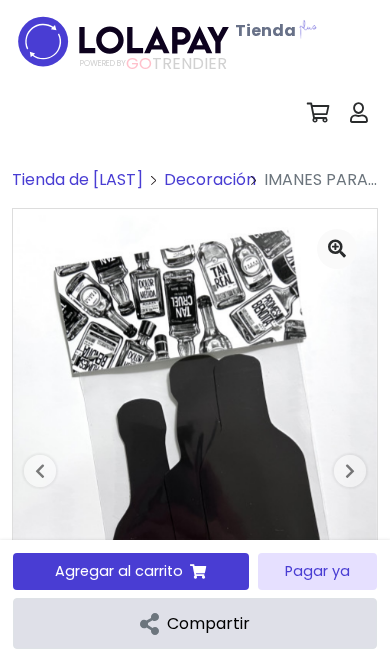 click on "Tienda de malditacarmen" at bounding box center (77, 179) 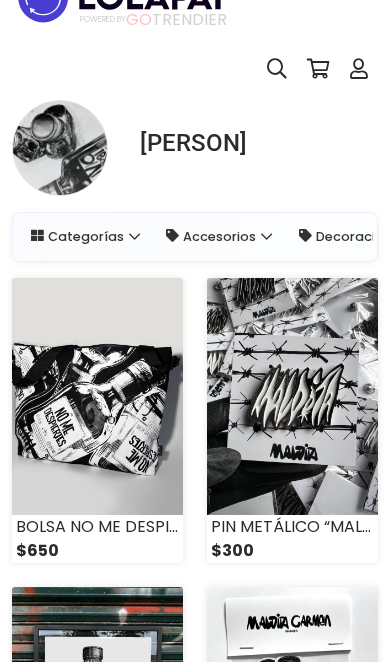 scroll, scrollTop: 0, scrollLeft: 0, axis: both 